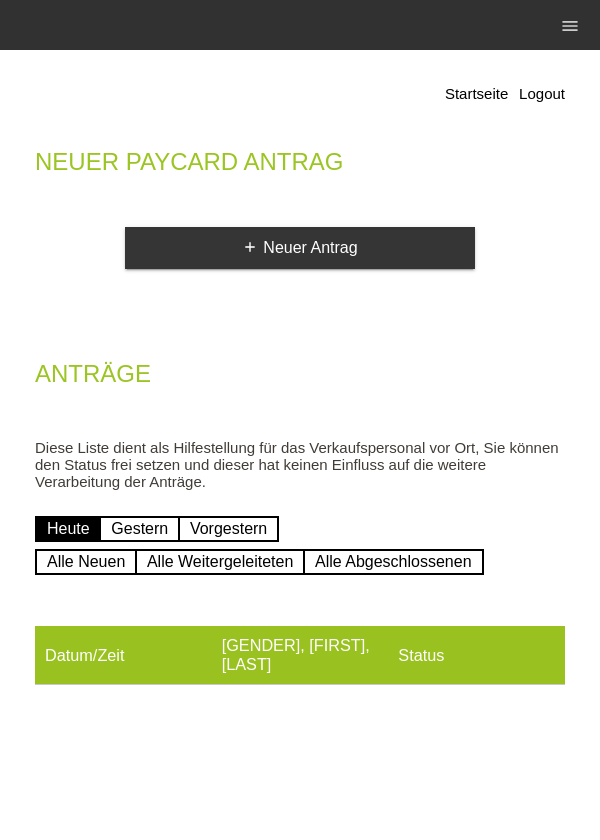 scroll, scrollTop: 0, scrollLeft: 0, axis: both 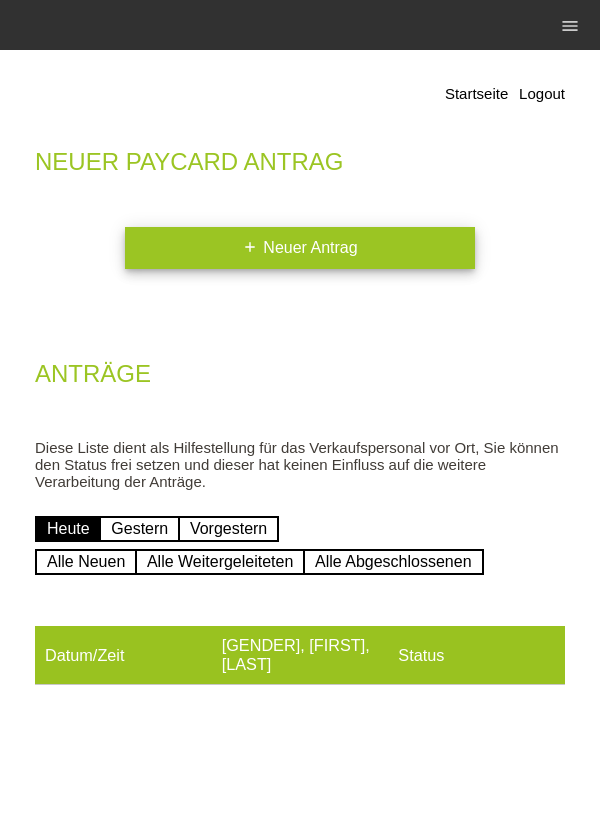 click on "add  Neuer Antrag" at bounding box center (300, 248) 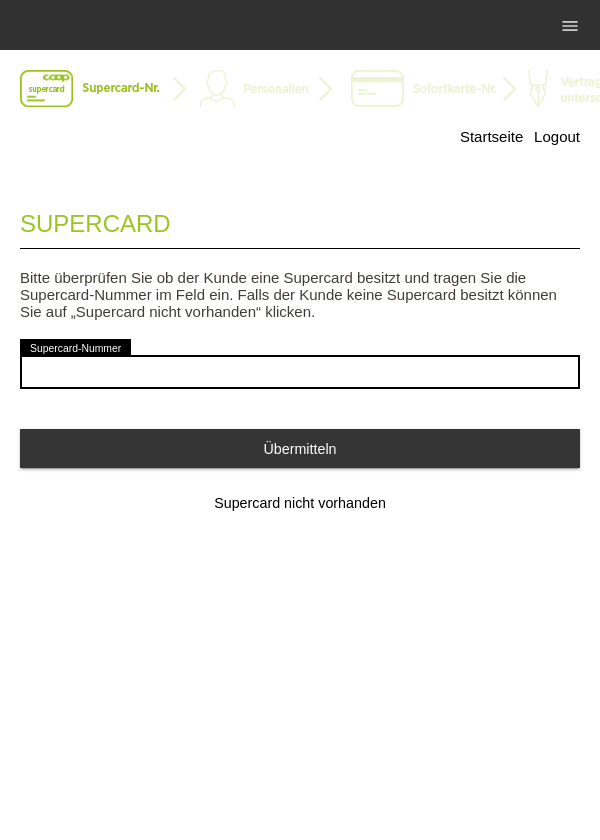 scroll, scrollTop: 0, scrollLeft: 0, axis: both 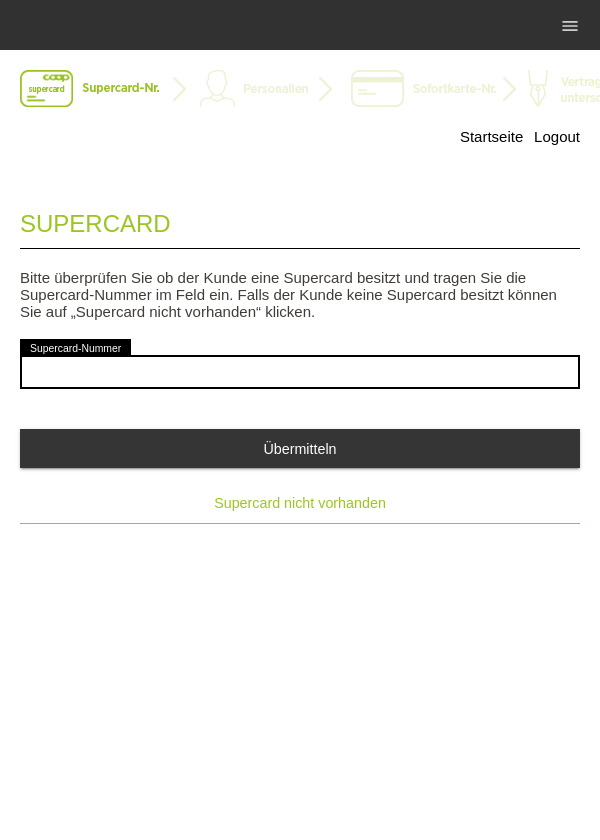 click on "Supercard nicht vorhanden" at bounding box center (300, 503) 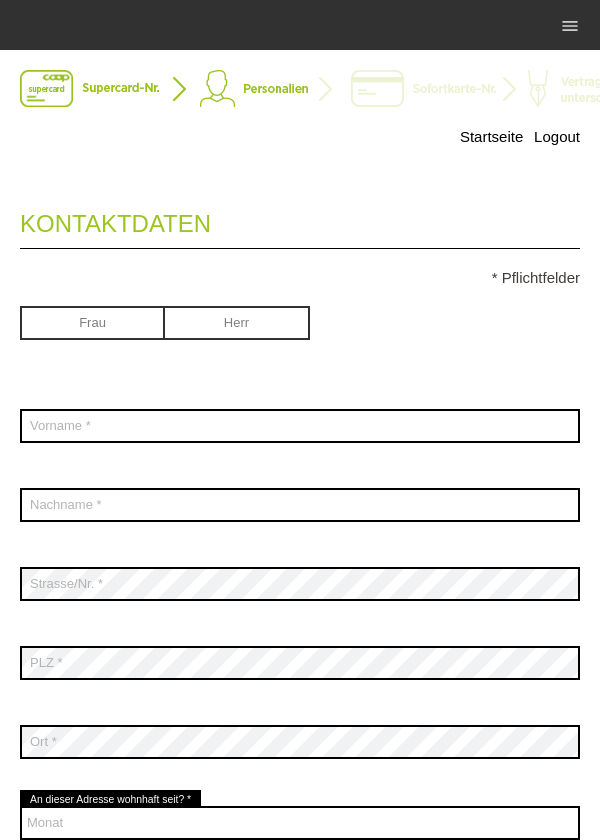 scroll, scrollTop: 0, scrollLeft: 0, axis: both 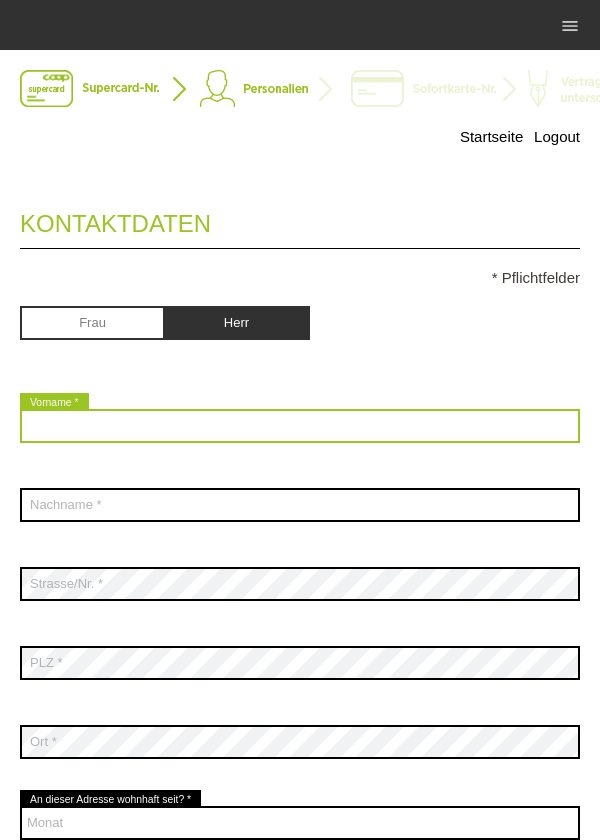 click at bounding box center [300, 426] 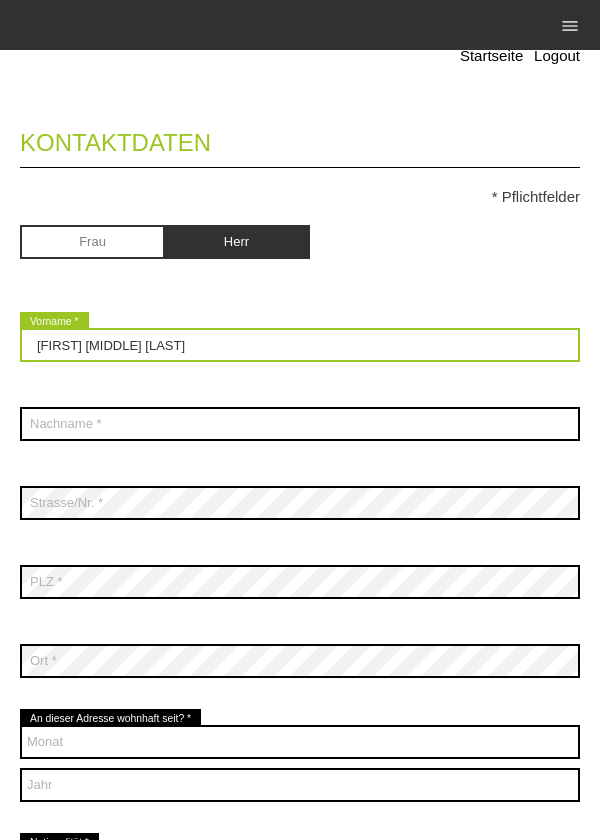 scroll, scrollTop: 101, scrollLeft: 0, axis: vertical 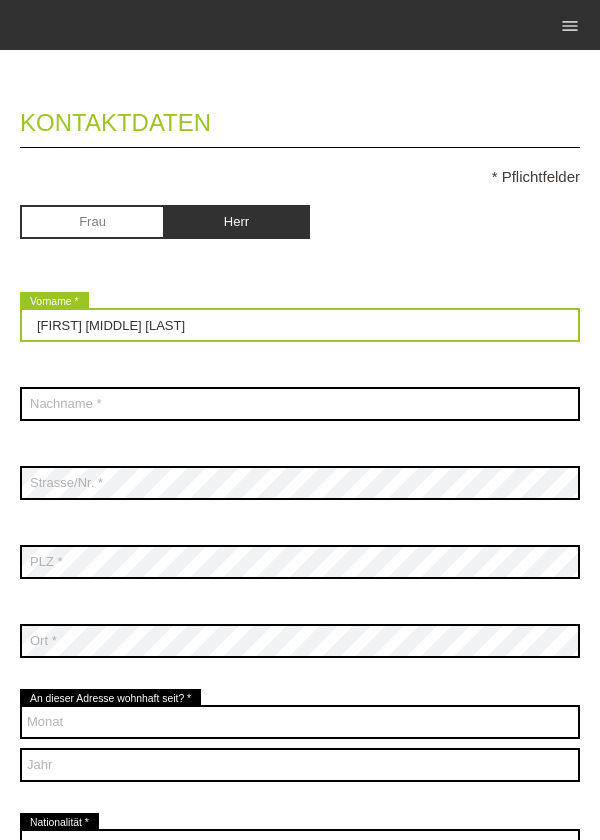 type on "Radoslaw Michal" 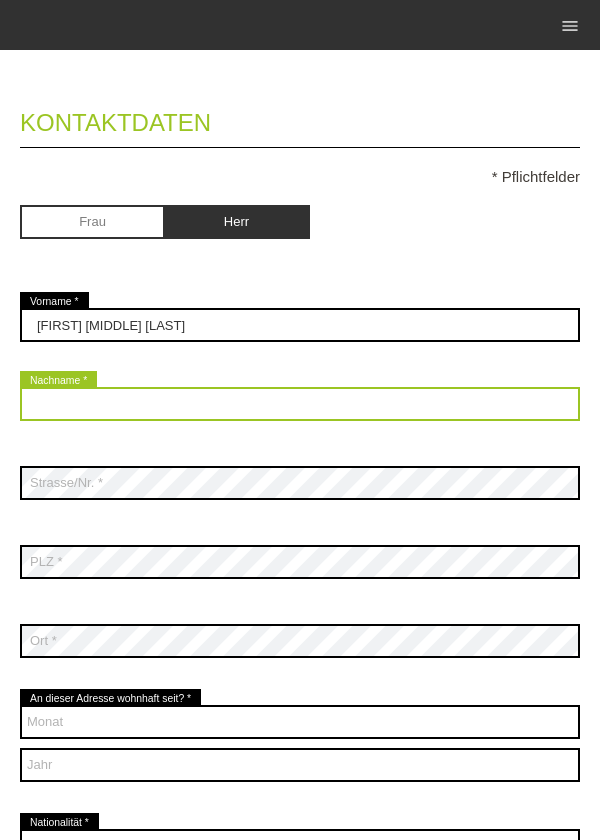 click at bounding box center [300, 404] 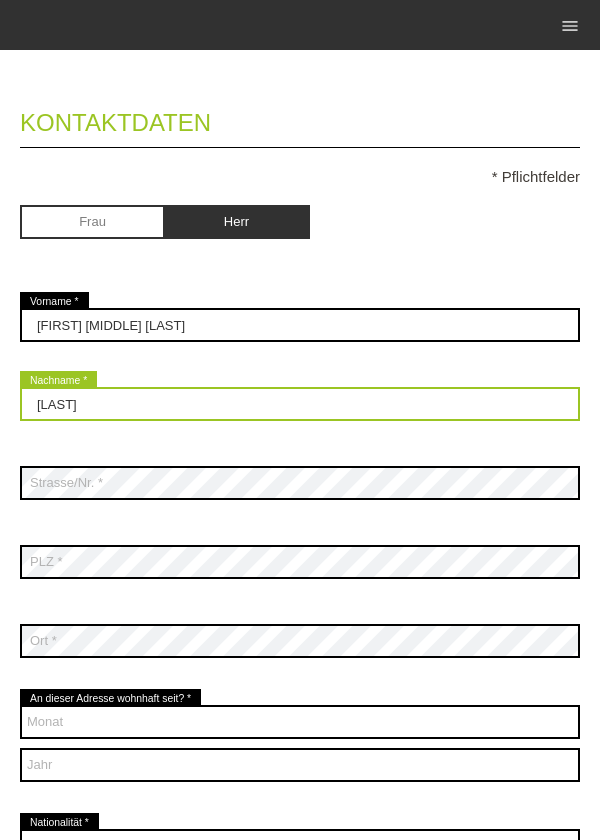 click on "Hnoinski" at bounding box center (300, 404) 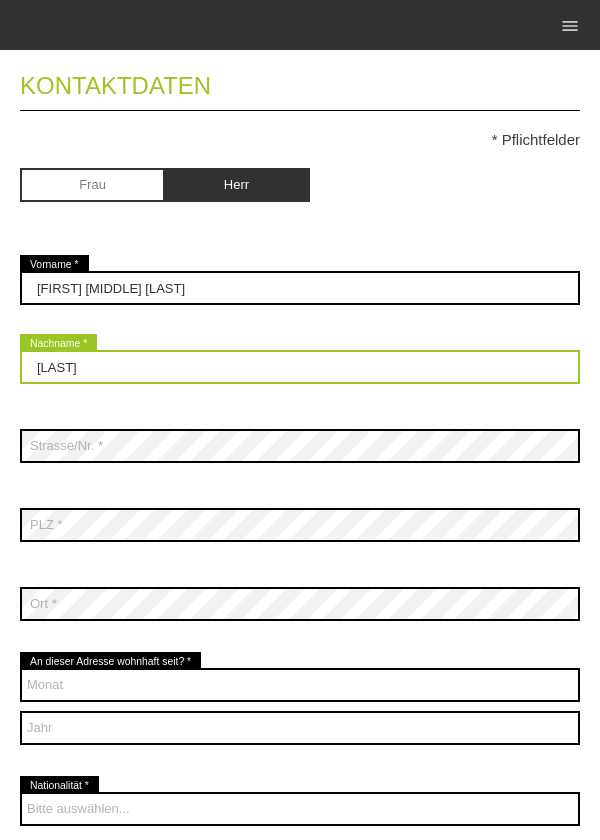 scroll, scrollTop: 159, scrollLeft: 0, axis: vertical 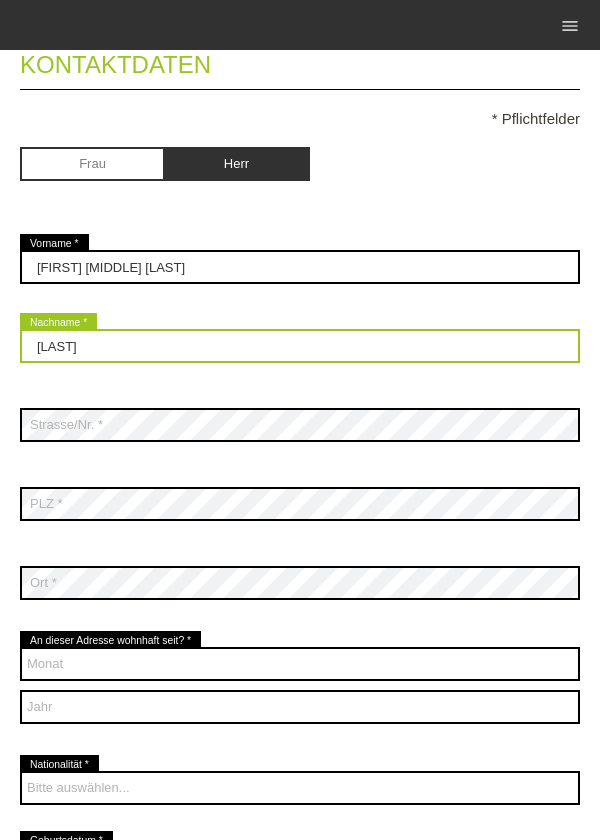type on "Gnoinski" 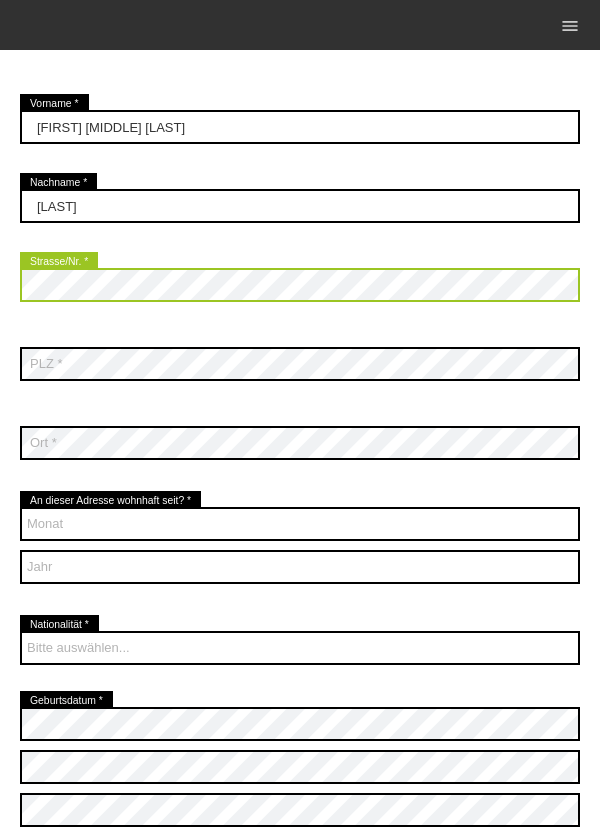 scroll, scrollTop: 303, scrollLeft: 0, axis: vertical 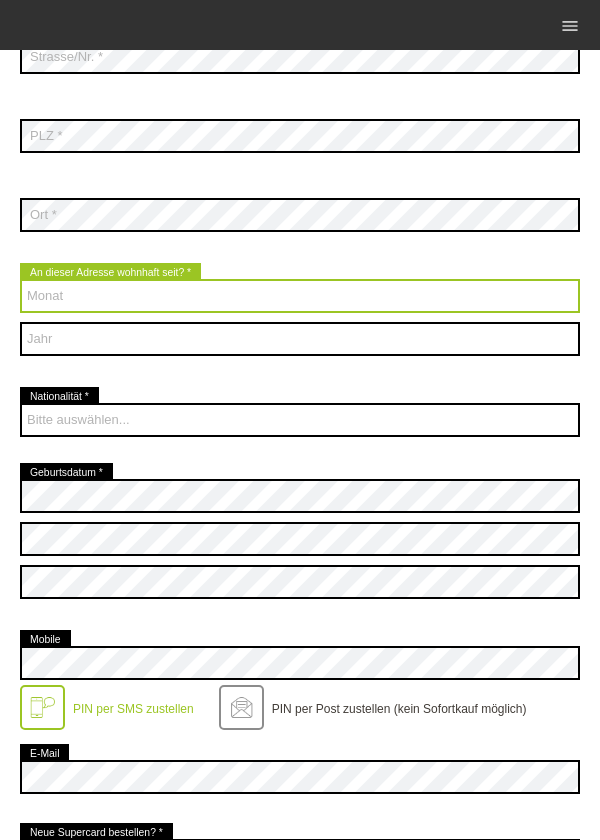click on "Monat
01
02
03
04
05
06
07
08
09 10 11 12" at bounding box center [300, 296] 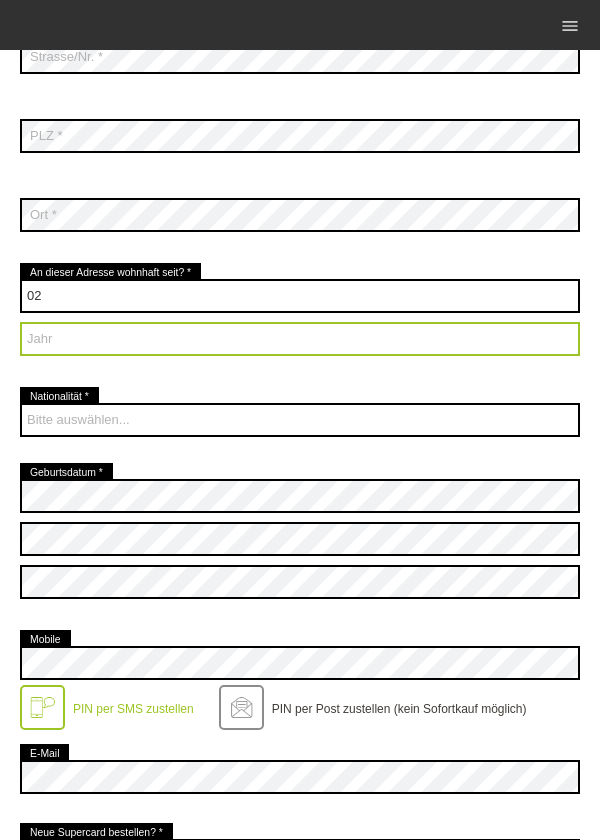 click on "Jahr
2025
2024
2023
2022
2021
2020
2019
2018
2017 2016" at bounding box center (300, 339) 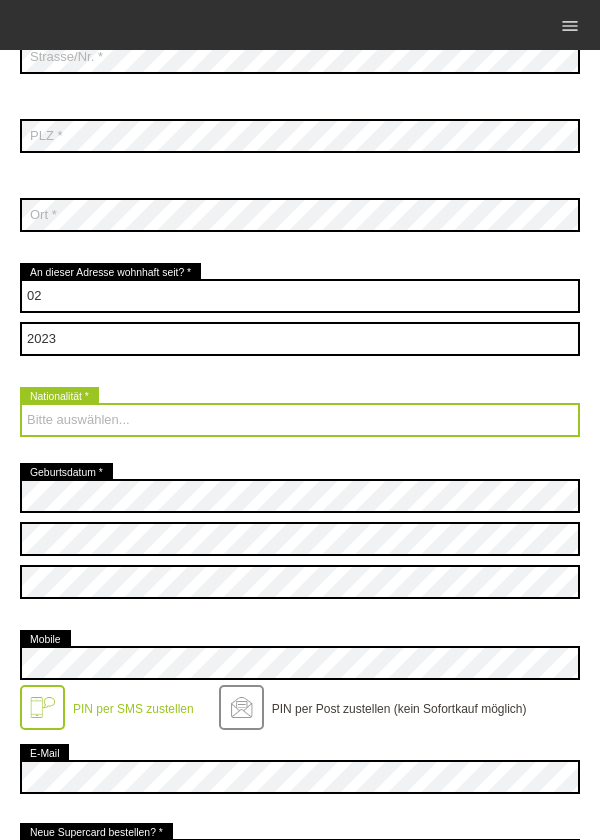 click on "Bitte auswählen...
Schweiz
Deutschland
Liechtenstein
Österreich
------------
Afghanistan
Ägypten
Åland
Albanien
Angola" at bounding box center [300, 420] 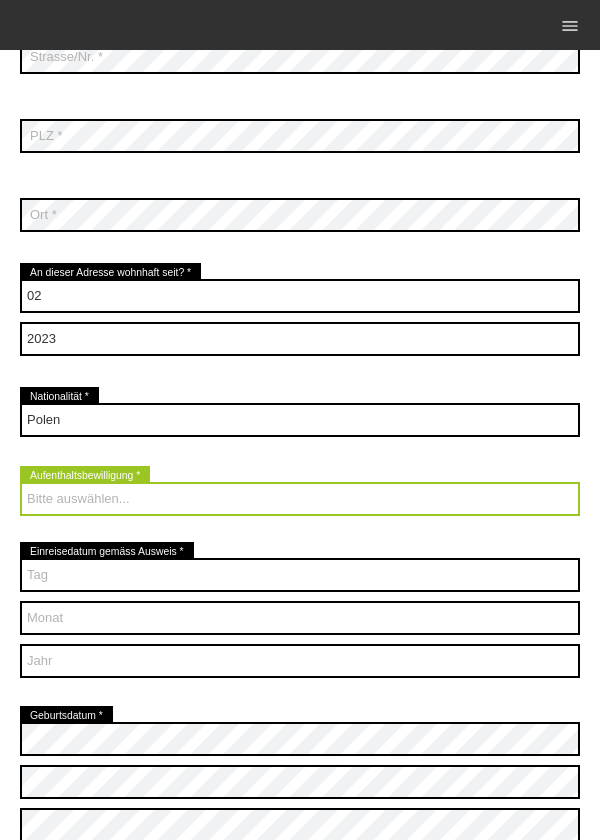 click on "Bitte auswählen...
C
B
B - Flüchtlingsstatus
Andere" at bounding box center (300, 499) 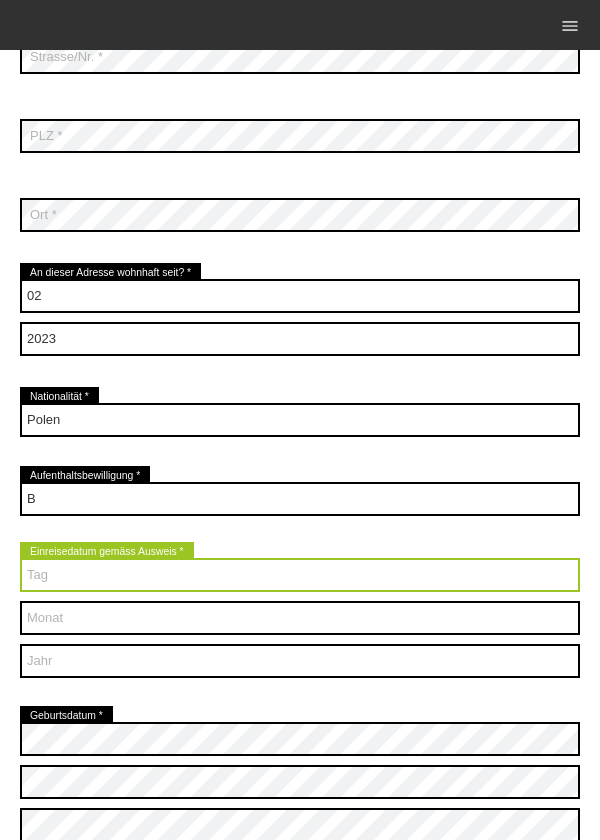 click on "Tag
01
02
03
04
05
06
07
08
09 10 11 12 13 14 15 16 17" at bounding box center (300, 575) 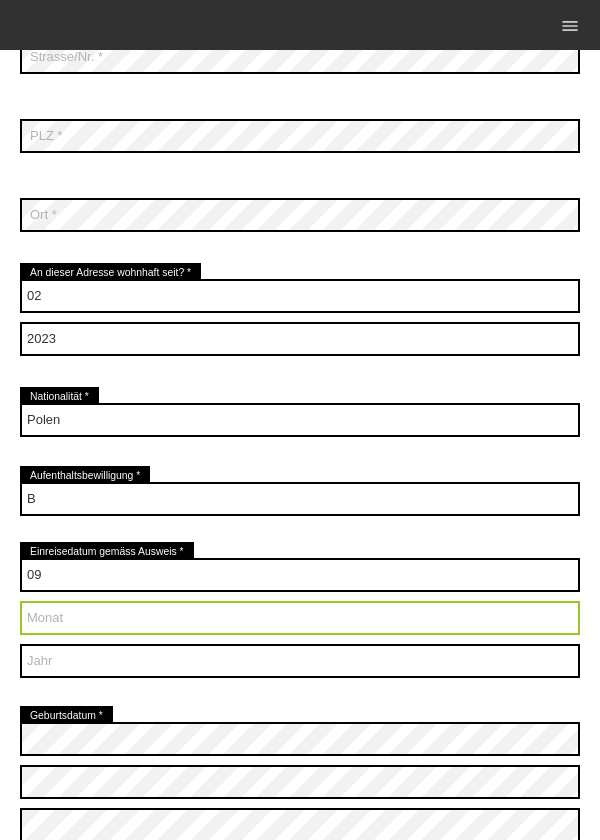 click on "Monat
01
02
03
04
05
06
07
08
09 10 11 12" at bounding box center [300, 618] 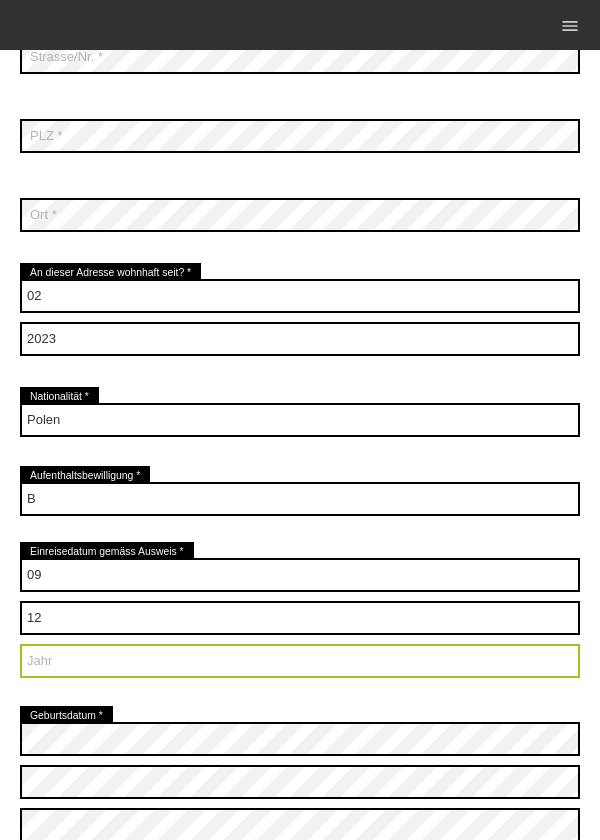 click on "Jahr
2025
2024
2023
2022
2021
2020
2019
2018
2017 2016" at bounding box center [300, 661] 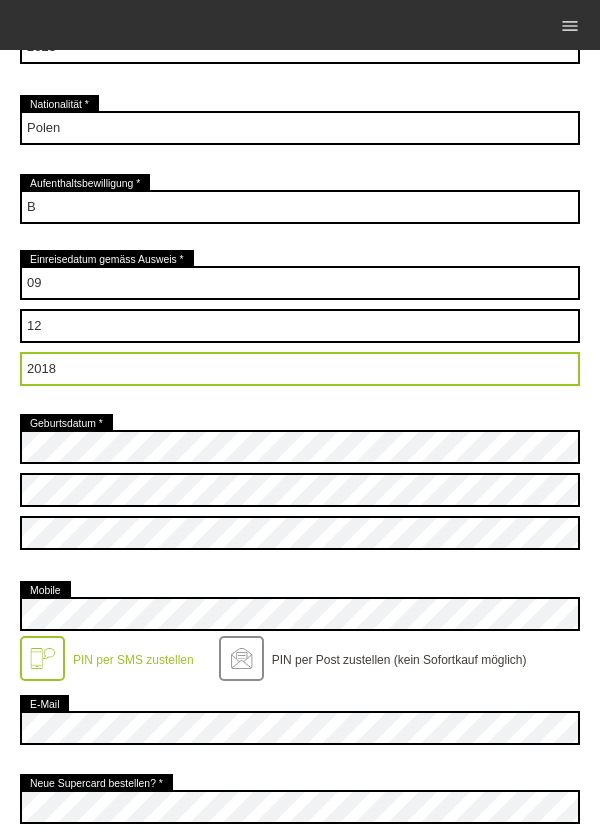 scroll, scrollTop: 826, scrollLeft: 0, axis: vertical 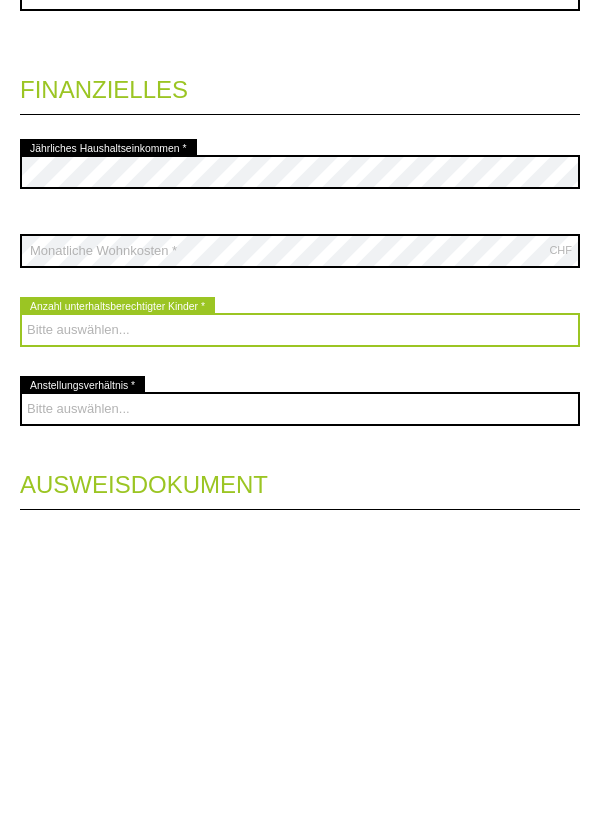 click on "Bitte auswählen...
0
1
2
3
4
5
6
7
8
9" at bounding box center [300, 653] 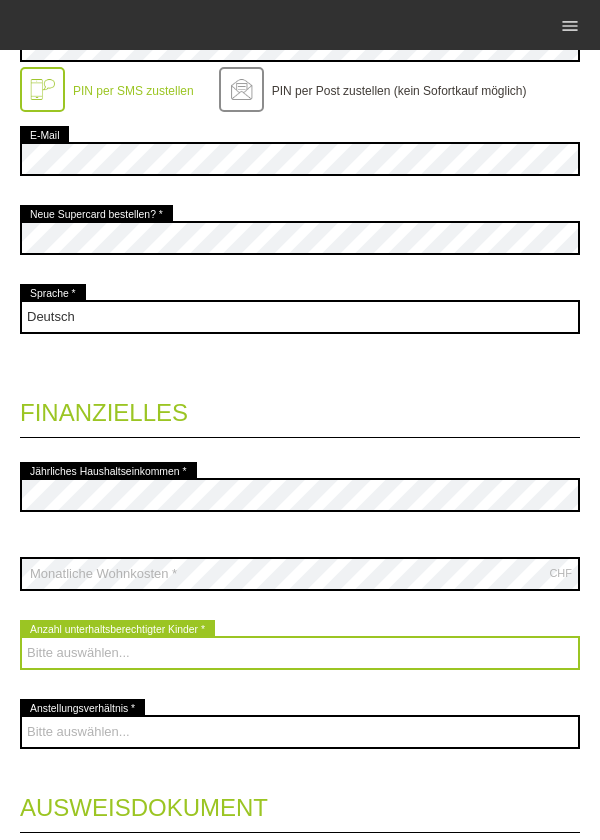select on "2" 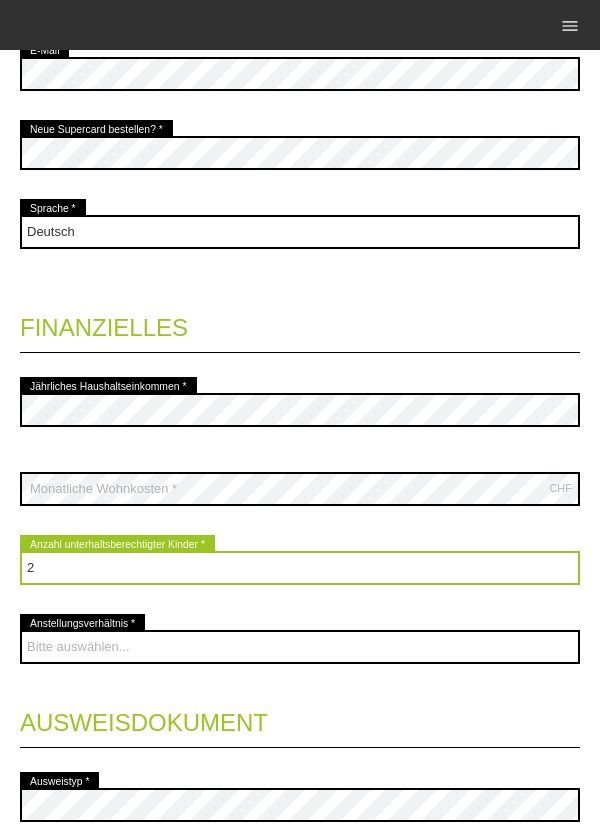 scroll, scrollTop: 1485, scrollLeft: 0, axis: vertical 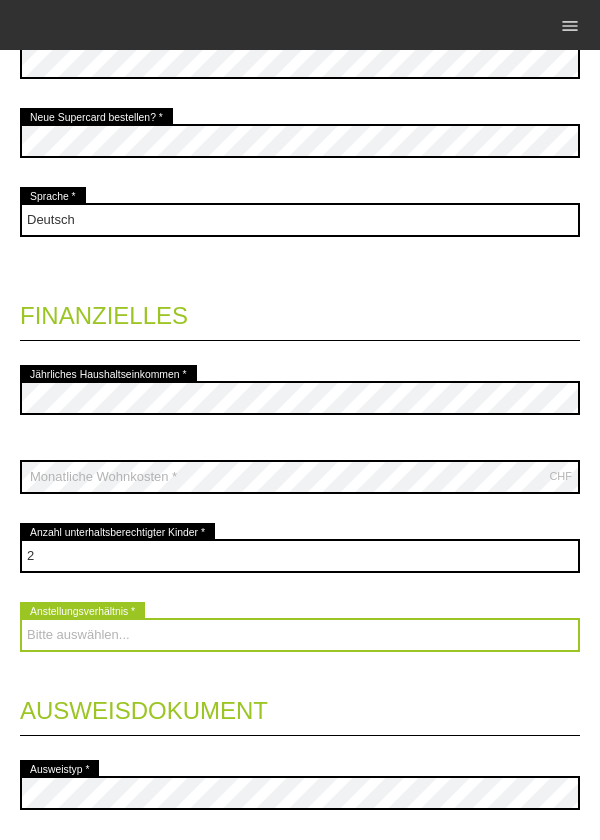 click on "Bitte auswählen...
Unbefristet
Befristet
Lehrling/Student
Pensioniert
Nicht arbeitstätig
Hausfrau/-mann
Selbständig" at bounding box center (300, 635) 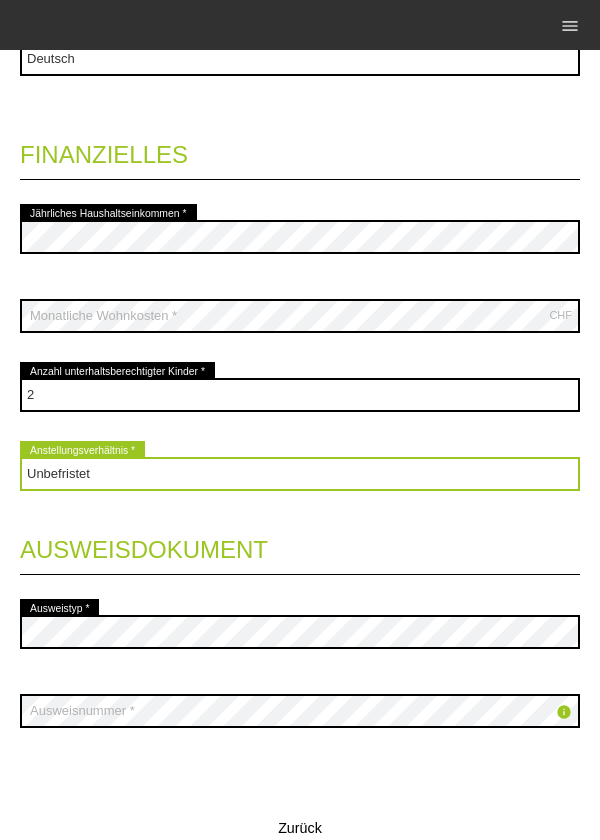 scroll, scrollTop: 1746, scrollLeft: 0, axis: vertical 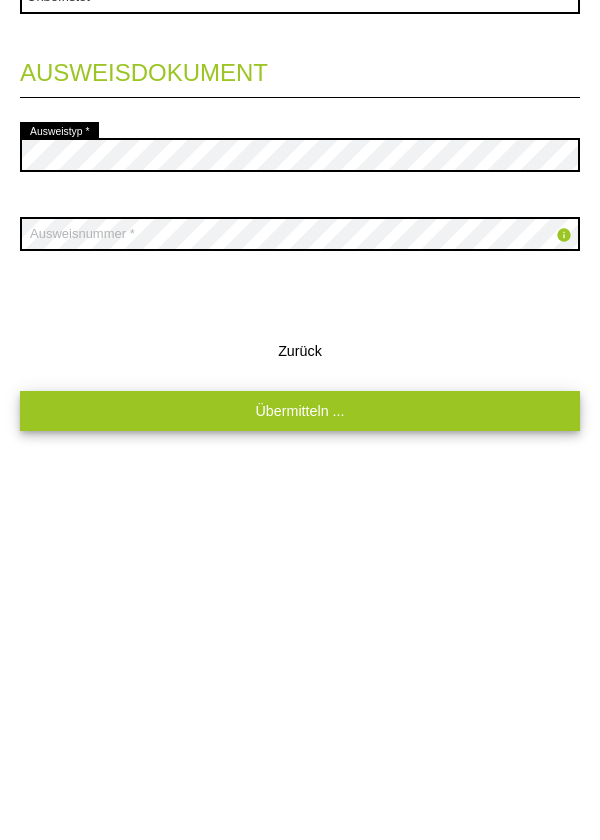click on "Übermitteln ..." at bounding box center [300, 742] 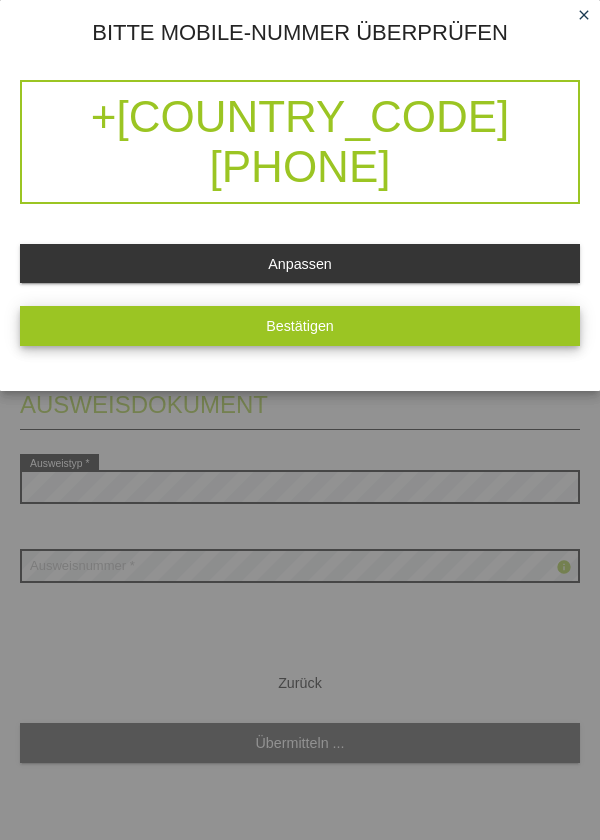 click on "Bestätigen" at bounding box center [300, 326] 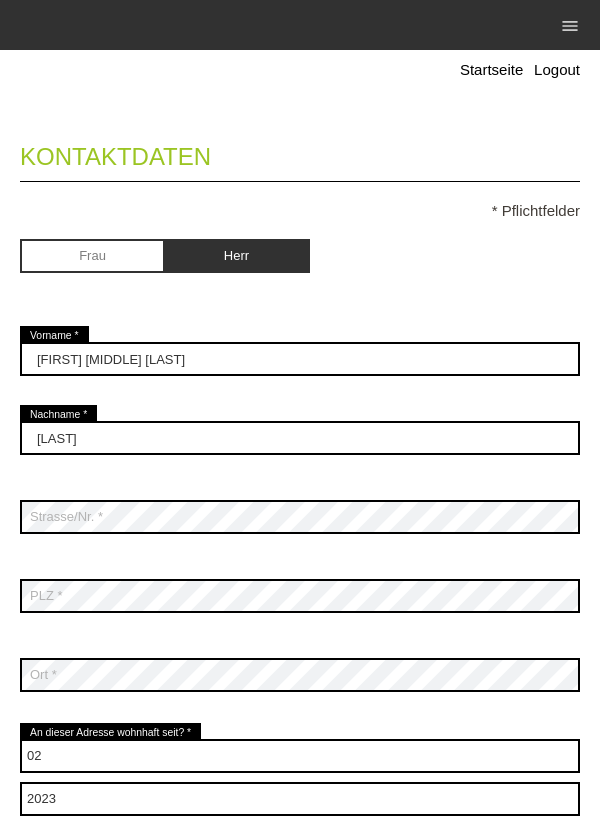 scroll, scrollTop: 0, scrollLeft: 0, axis: both 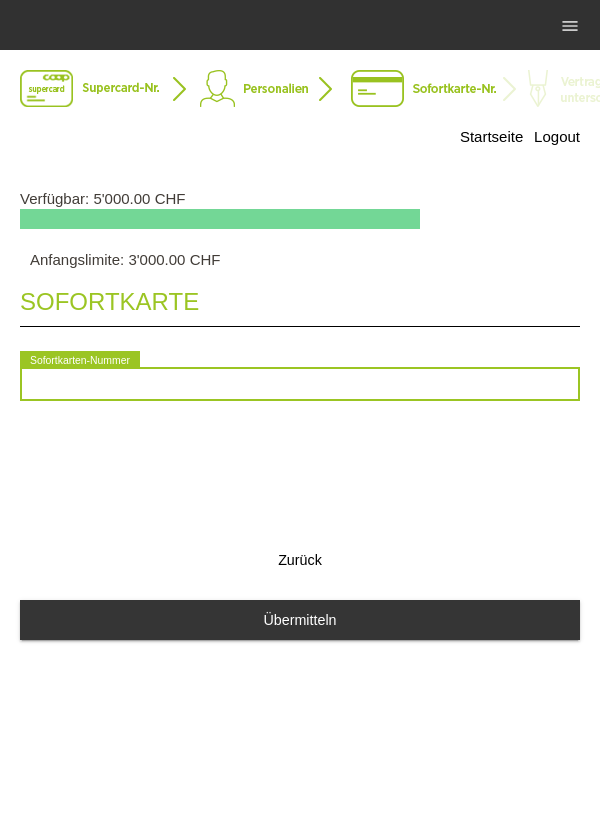 click at bounding box center (300, 384) 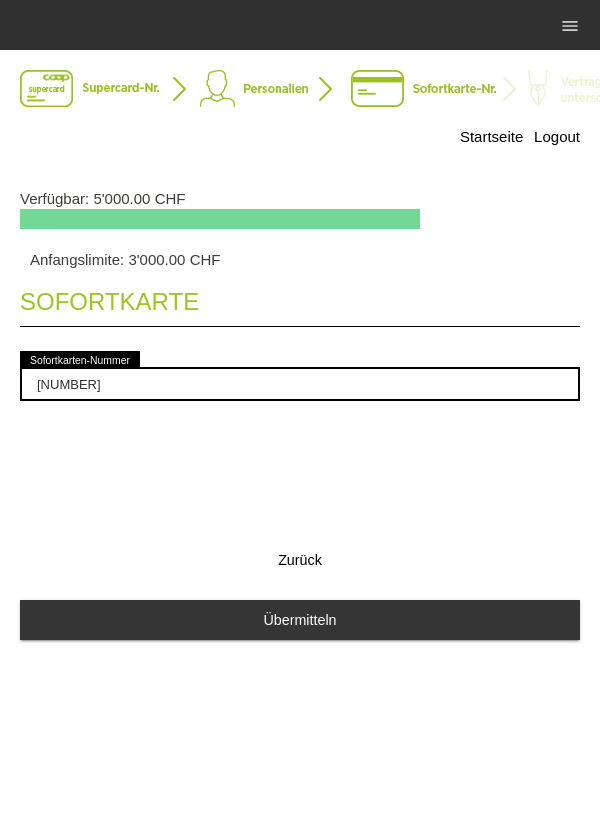 click on "Sofortkarte
2090351818339
error
Sofortkarten-Nummer
Zurück
Übermitteln" at bounding box center (300, 466) 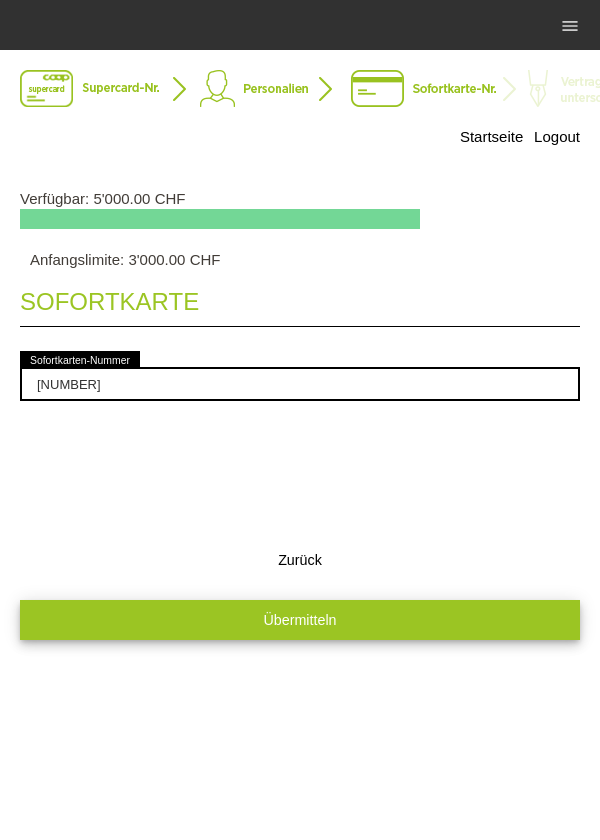 click on "Übermitteln" at bounding box center [300, 619] 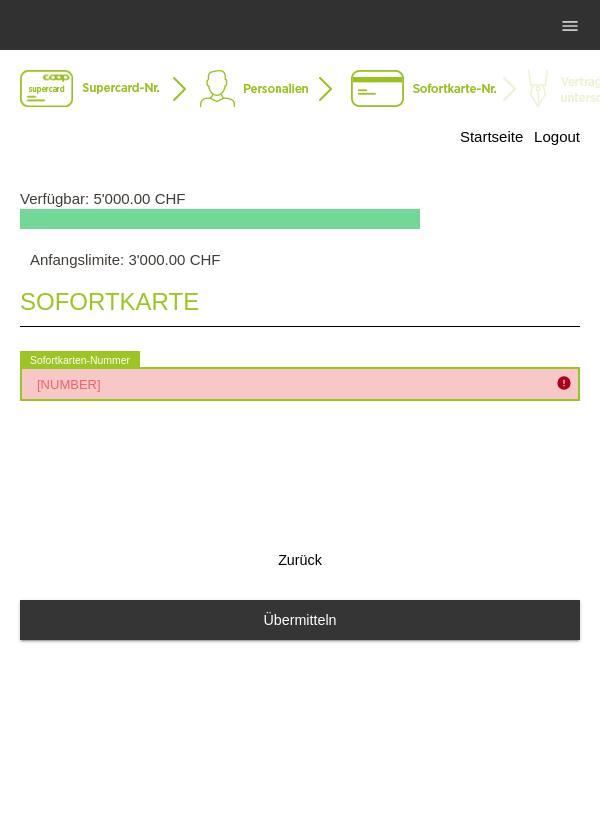 click on "2090351818339" at bounding box center [300, 384] 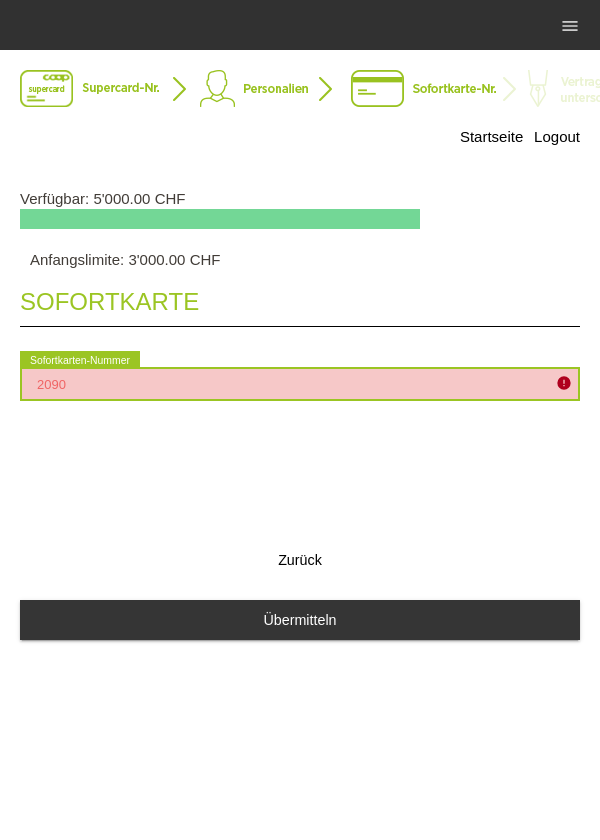 type on "209" 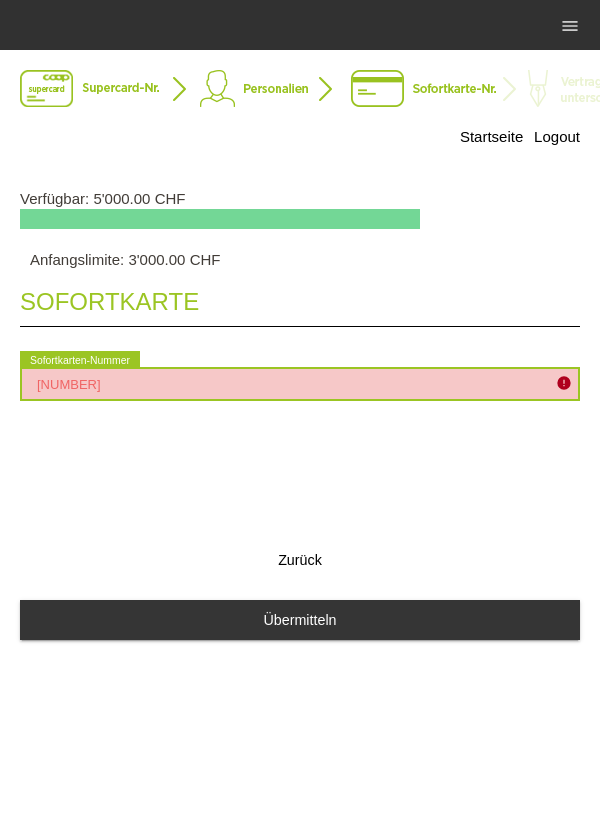 click on "9756163005478" at bounding box center [300, 384] 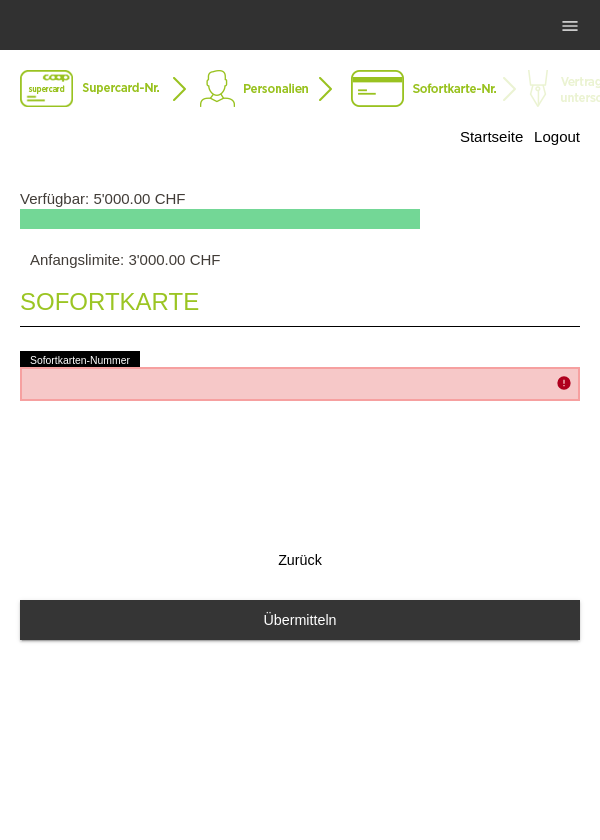 click on "Sofortkarte
error
Sofortkarten-Nummer
Zurück
Übermitteln" at bounding box center [300, 466] 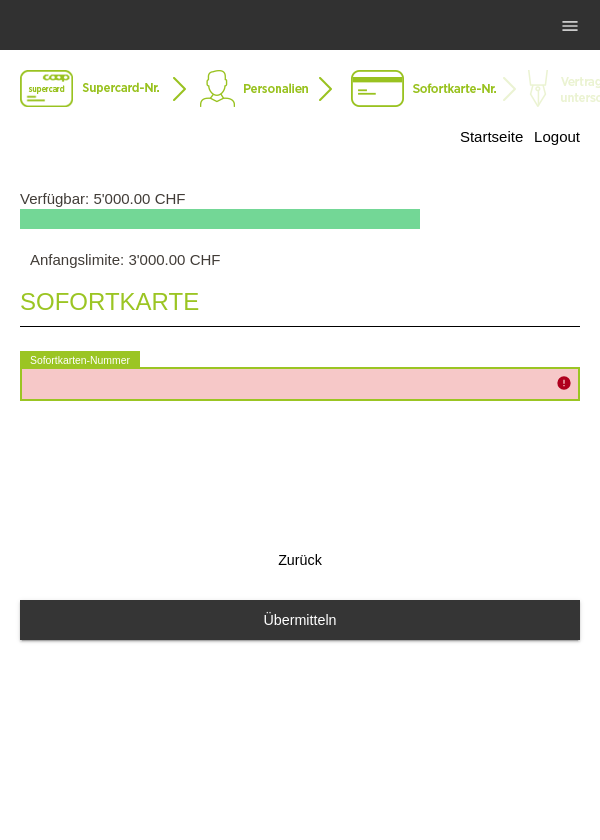 click at bounding box center [300, 384] 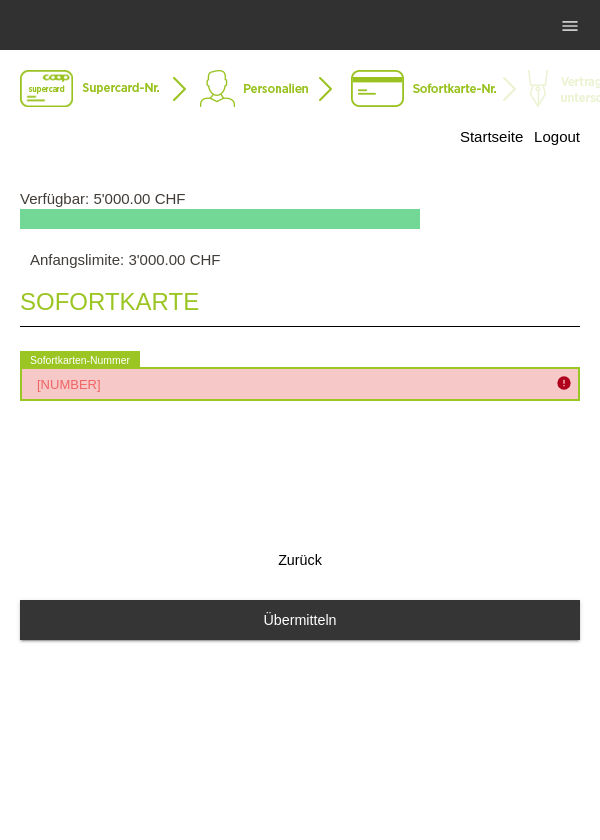 type on "975" 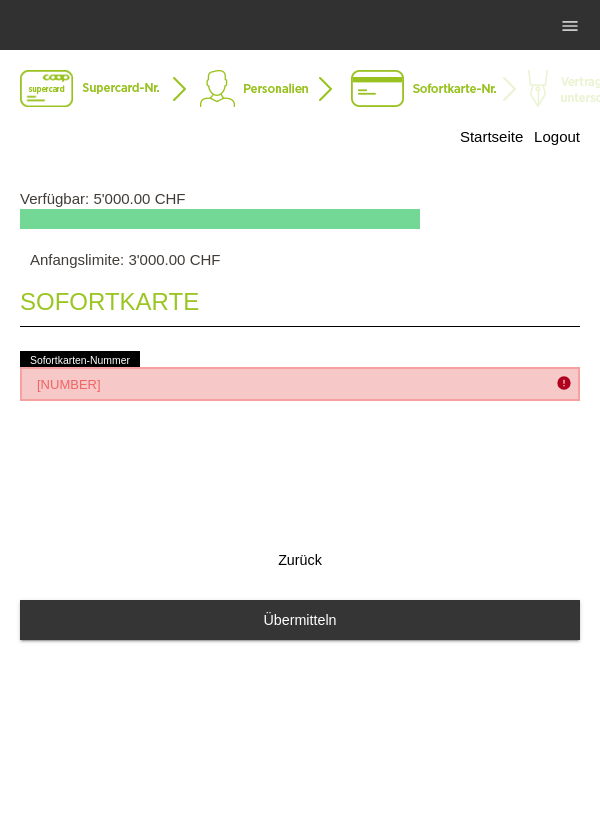 click on "Sofortkarte
2090351818339
error
Sofortkarten-Nummer
Zurück
Übermitteln" at bounding box center (300, 466) 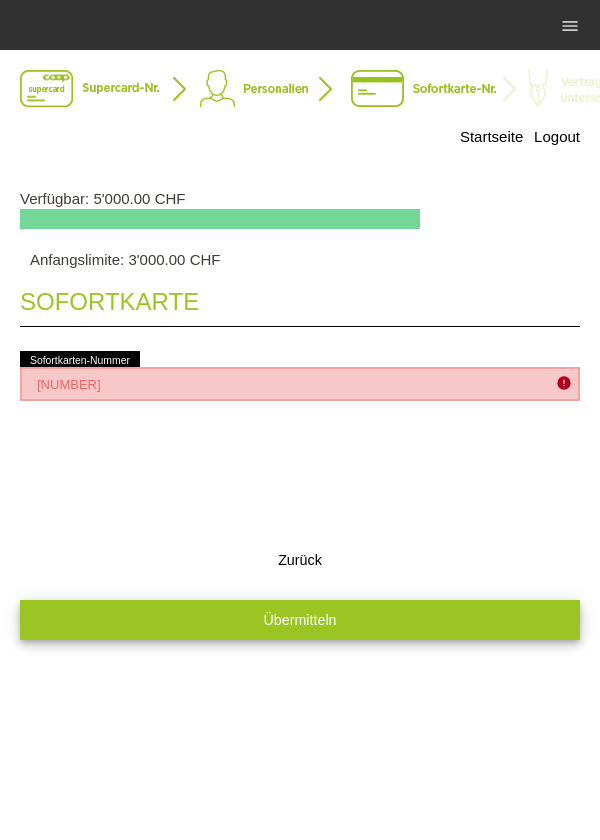 click on "Übermitteln" at bounding box center [300, 619] 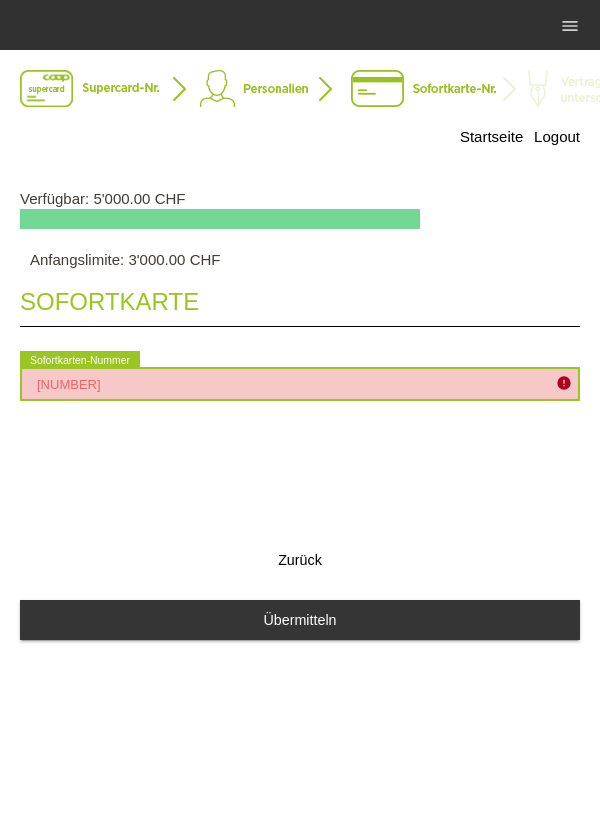 click on "2090351818339" at bounding box center [300, 384] 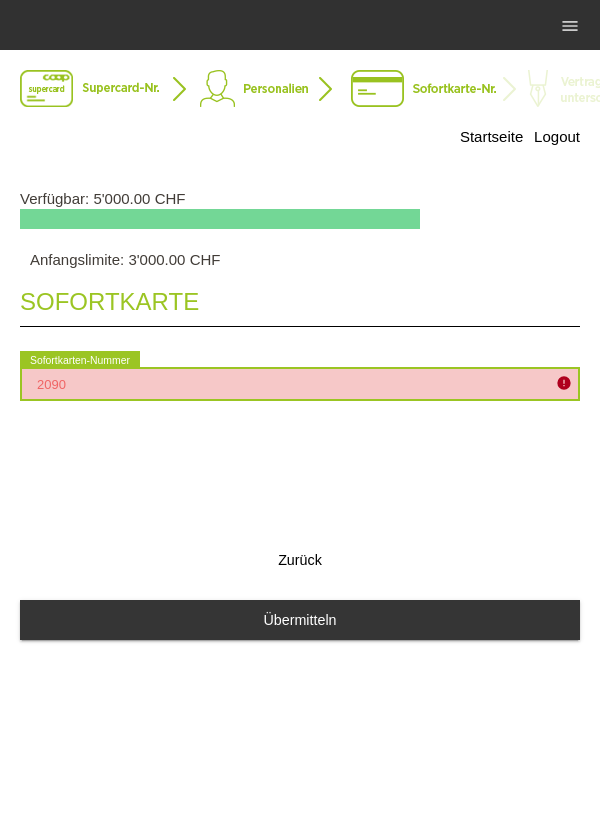 type on "209" 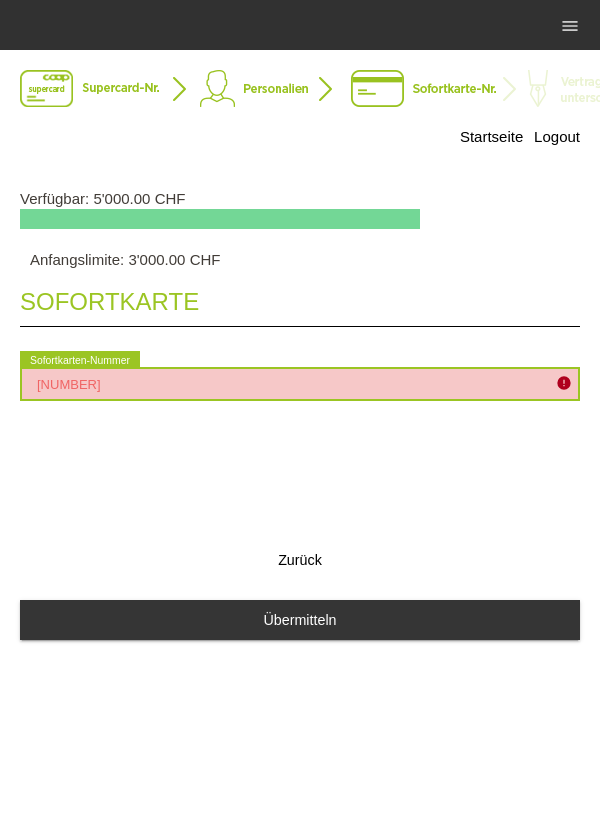 type on "2090135525729" 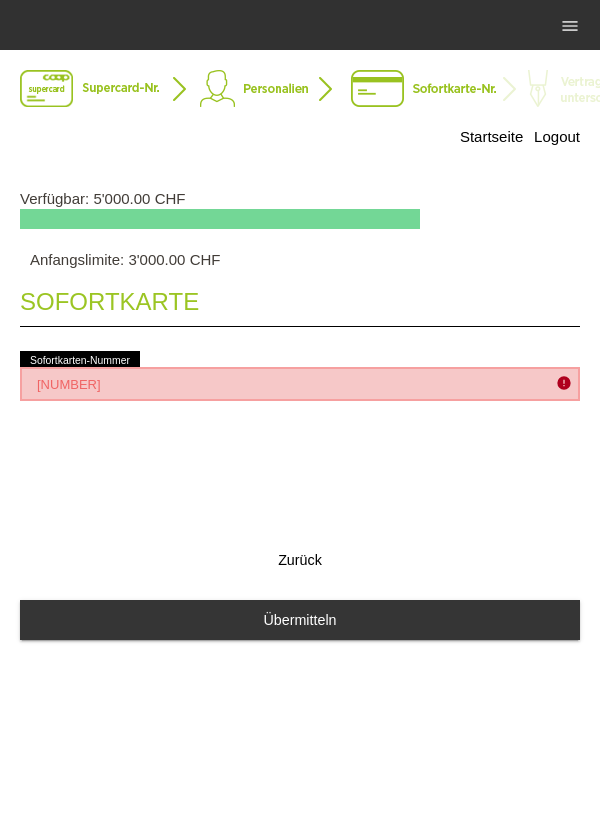 click on "Sofortkarte
2090135525729
error
Sofortkarten-Nummer
Zurück
Übermitteln" at bounding box center (300, 466) 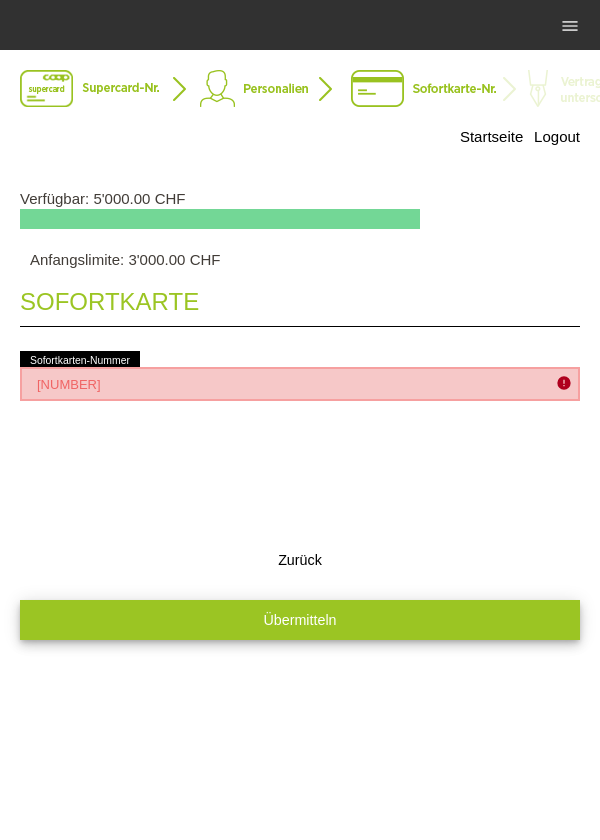click on "Übermitteln" at bounding box center (300, 619) 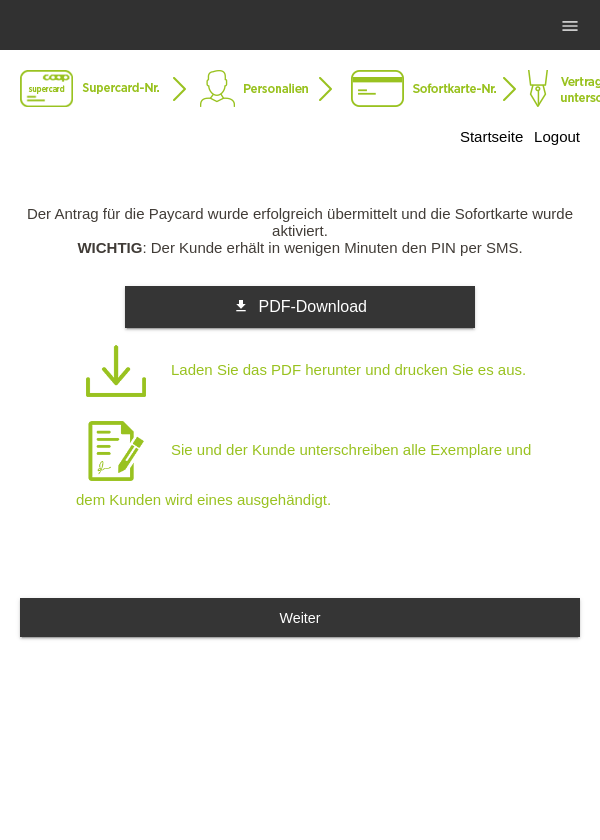 scroll, scrollTop: 0, scrollLeft: 0, axis: both 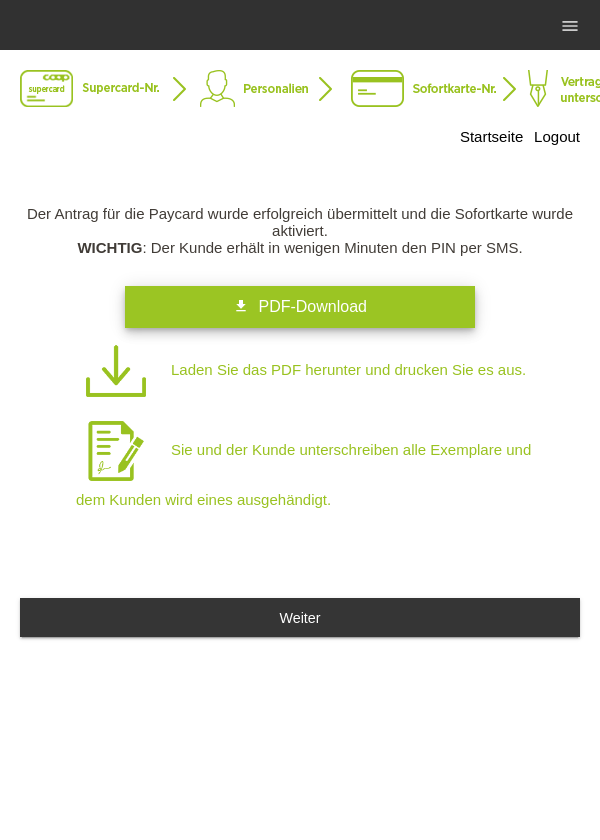 click on "get_app
PDF-Download" at bounding box center [300, 307] 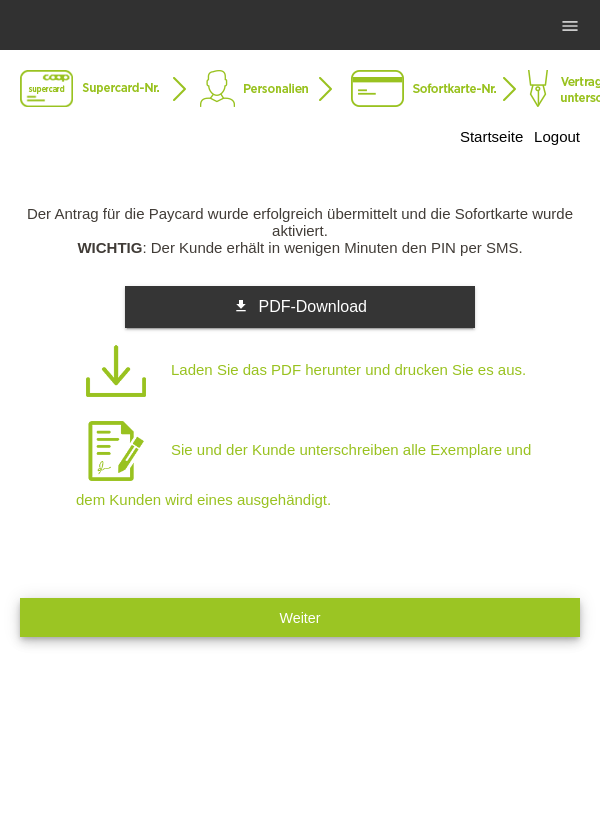 click on "Weiter" at bounding box center [300, 617] 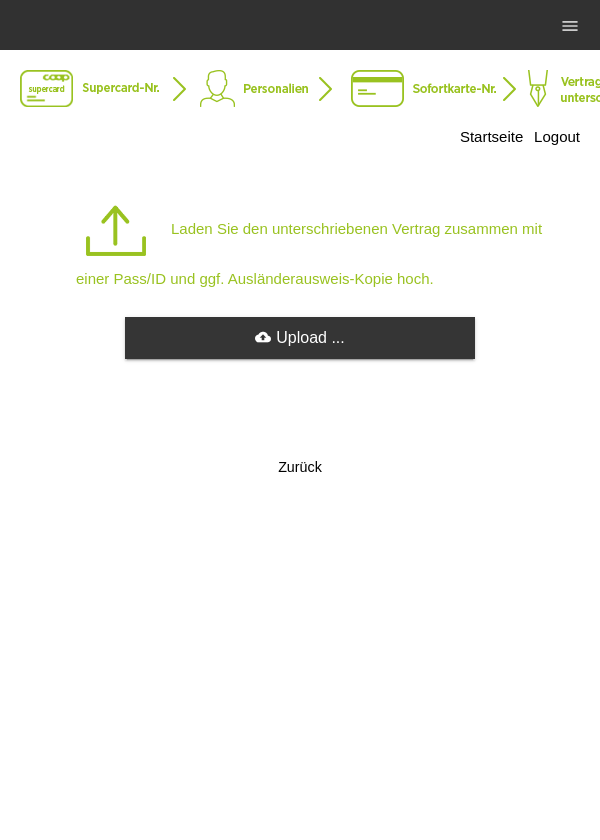 scroll, scrollTop: 0, scrollLeft: 0, axis: both 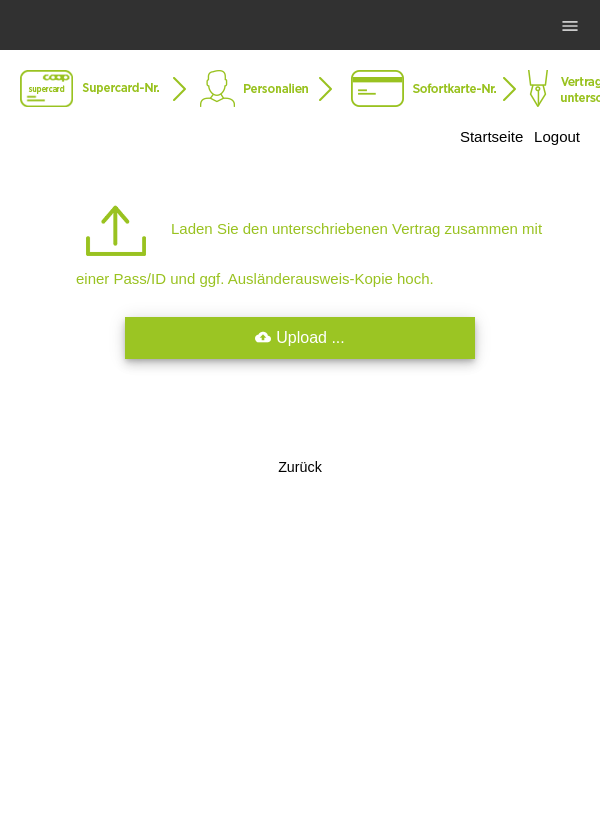 click on "cloud_upload  Upload ..." at bounding box center (300, 338) 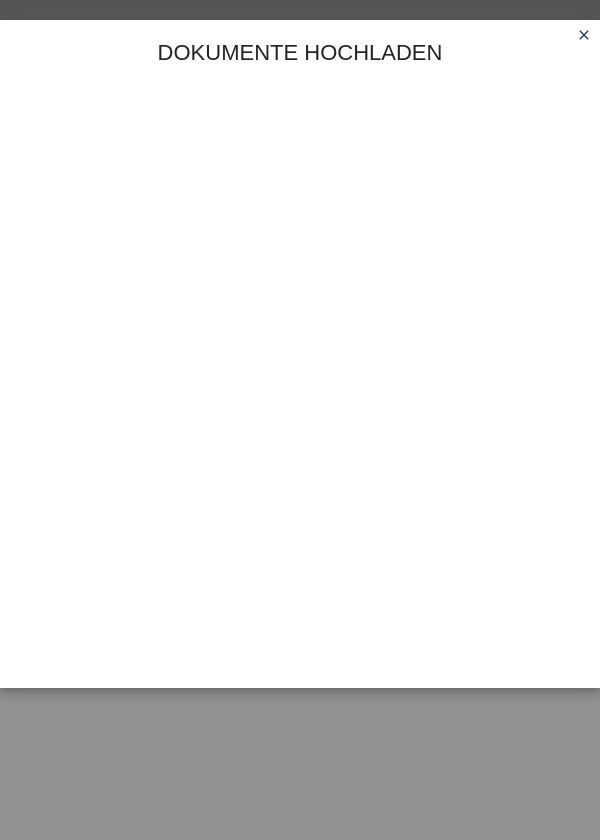 click on "close" at bounding box center (584, 35) 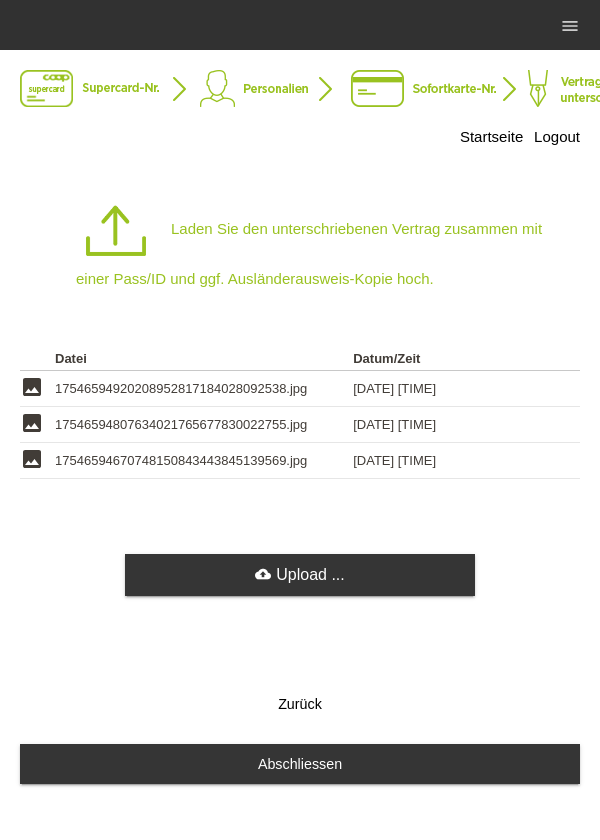 scroll, scrollTop: 0, scrollLeft: 0, axis: both 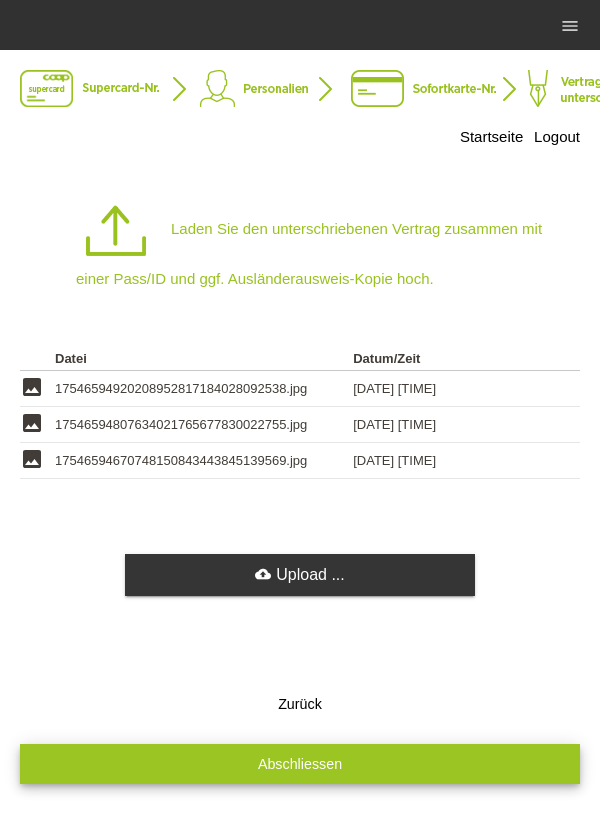 click on "Abschliessen" at bounding box center [300, 763] 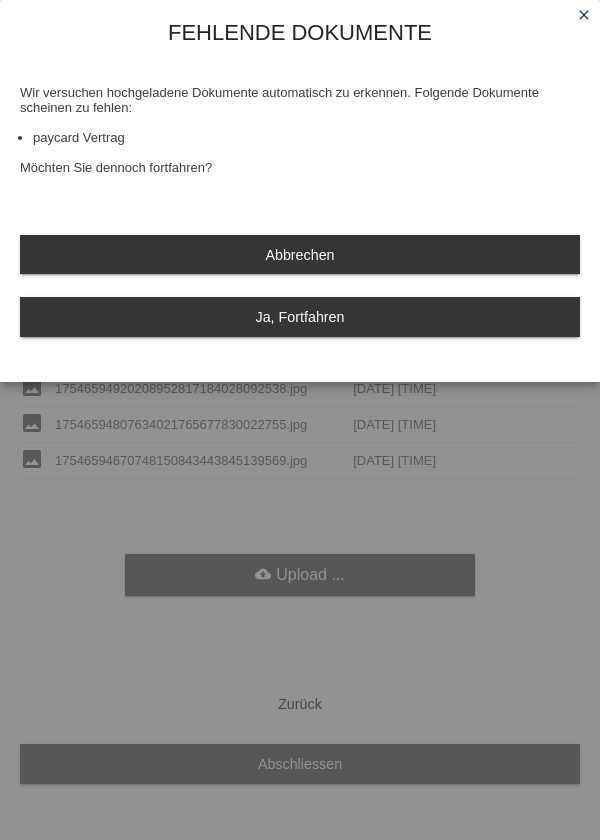 scroll, scrollTop: 0, scrollLeft: 0, axis: both 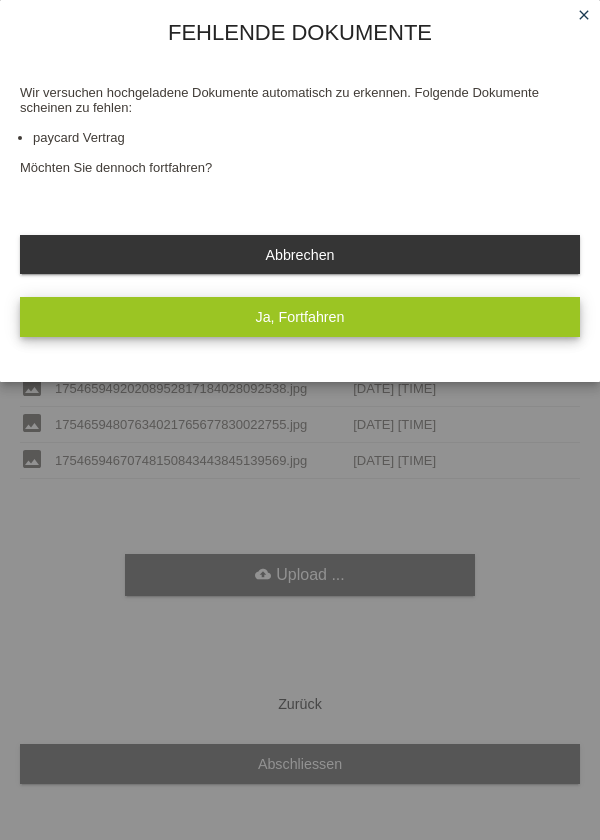 click on "Ja, Fortfahren" at bounding box center (300, 317) 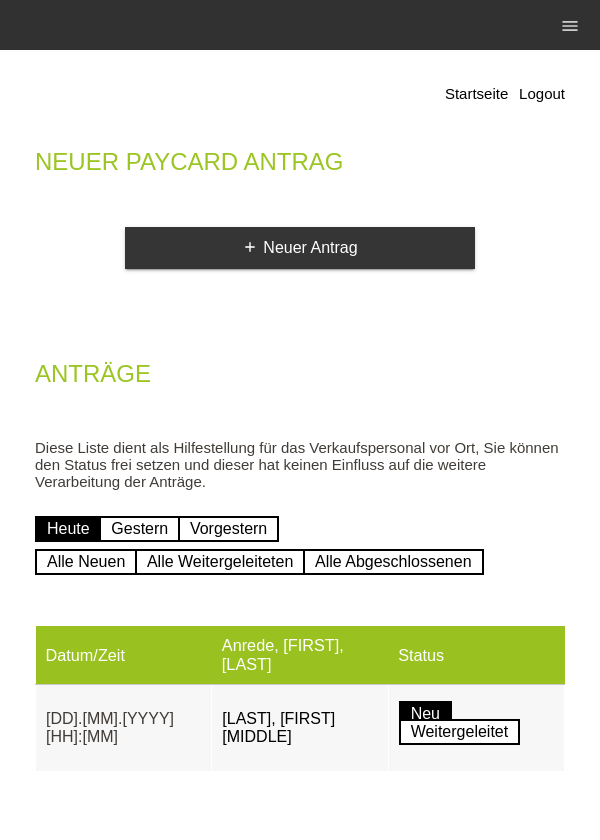 scroll, scrollTop: 0, scrollLeft: 0, axis: both 